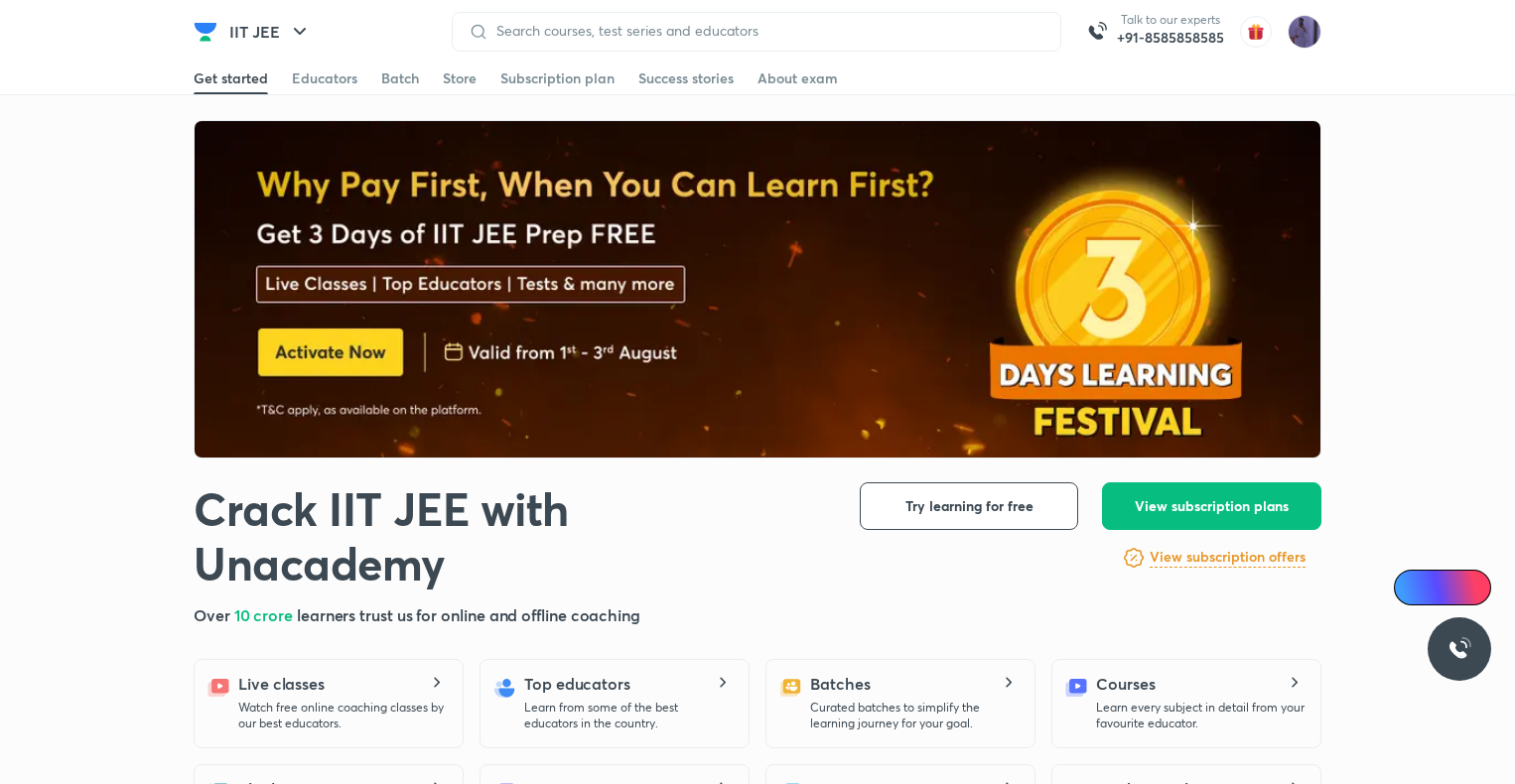 scroll, scrollTop: 0, scrollLeft: 0, axis: both 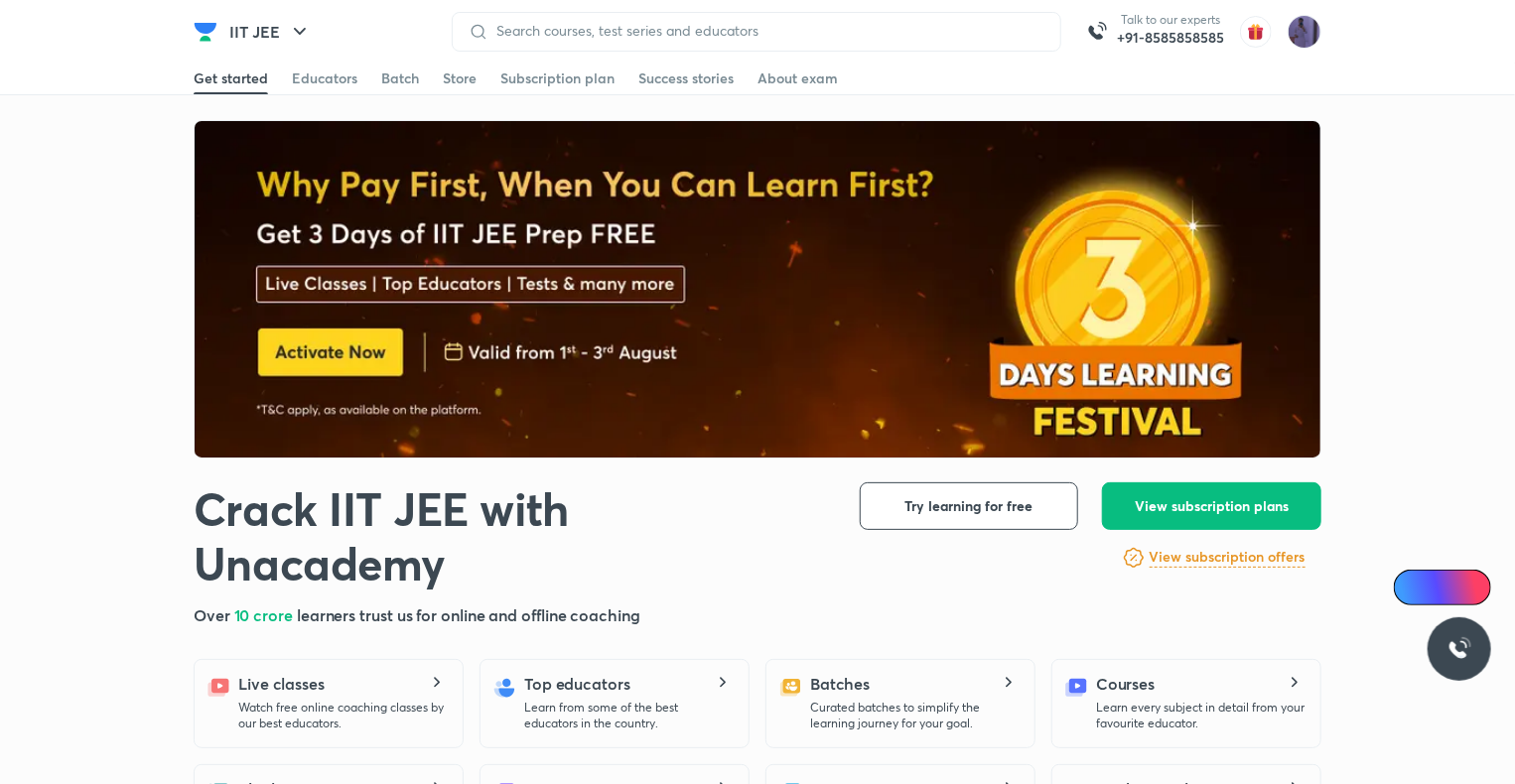 click at bounding box center [206, 32] 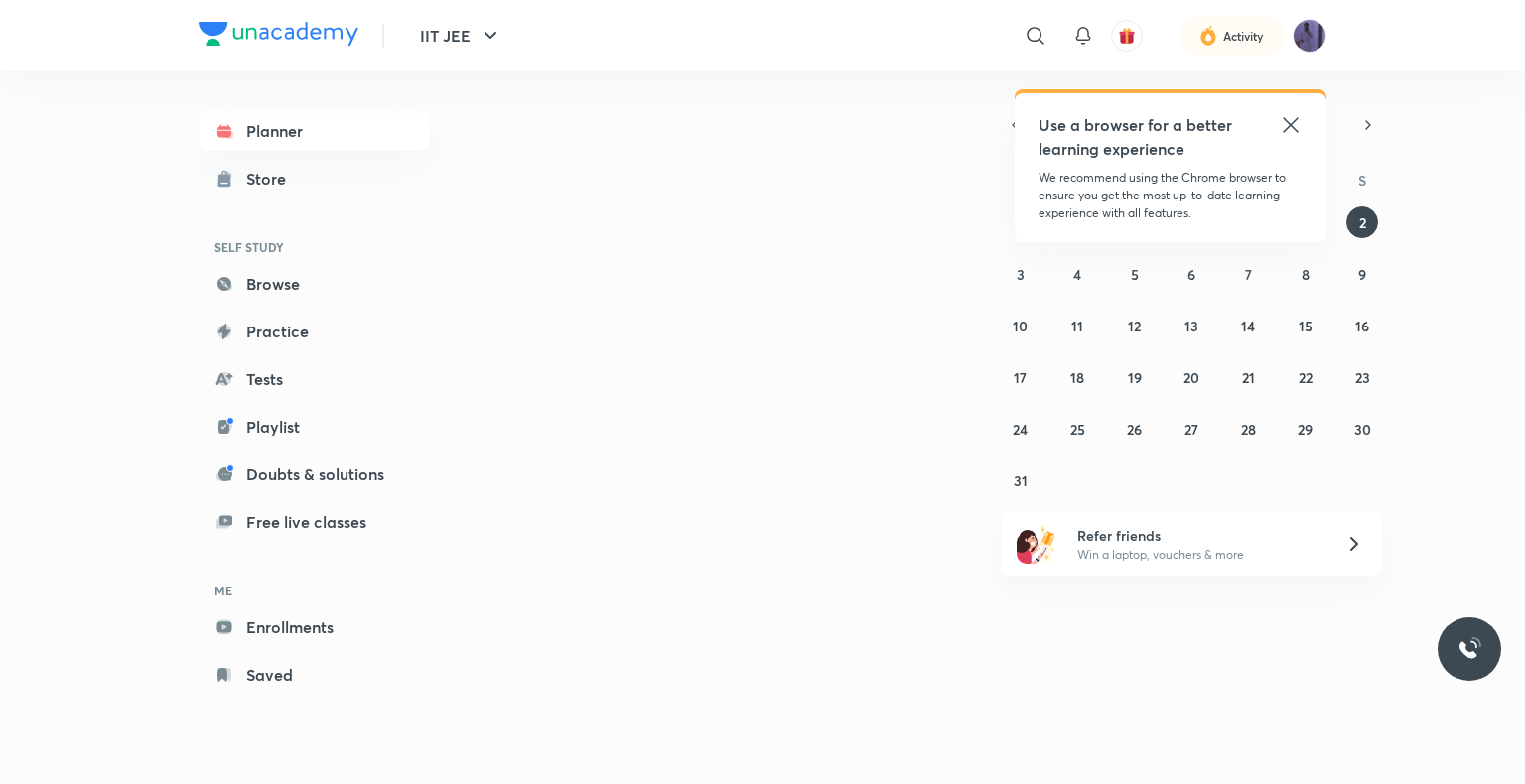 scroll, scrollTop: 0, scrollLeft: 0, axis: both 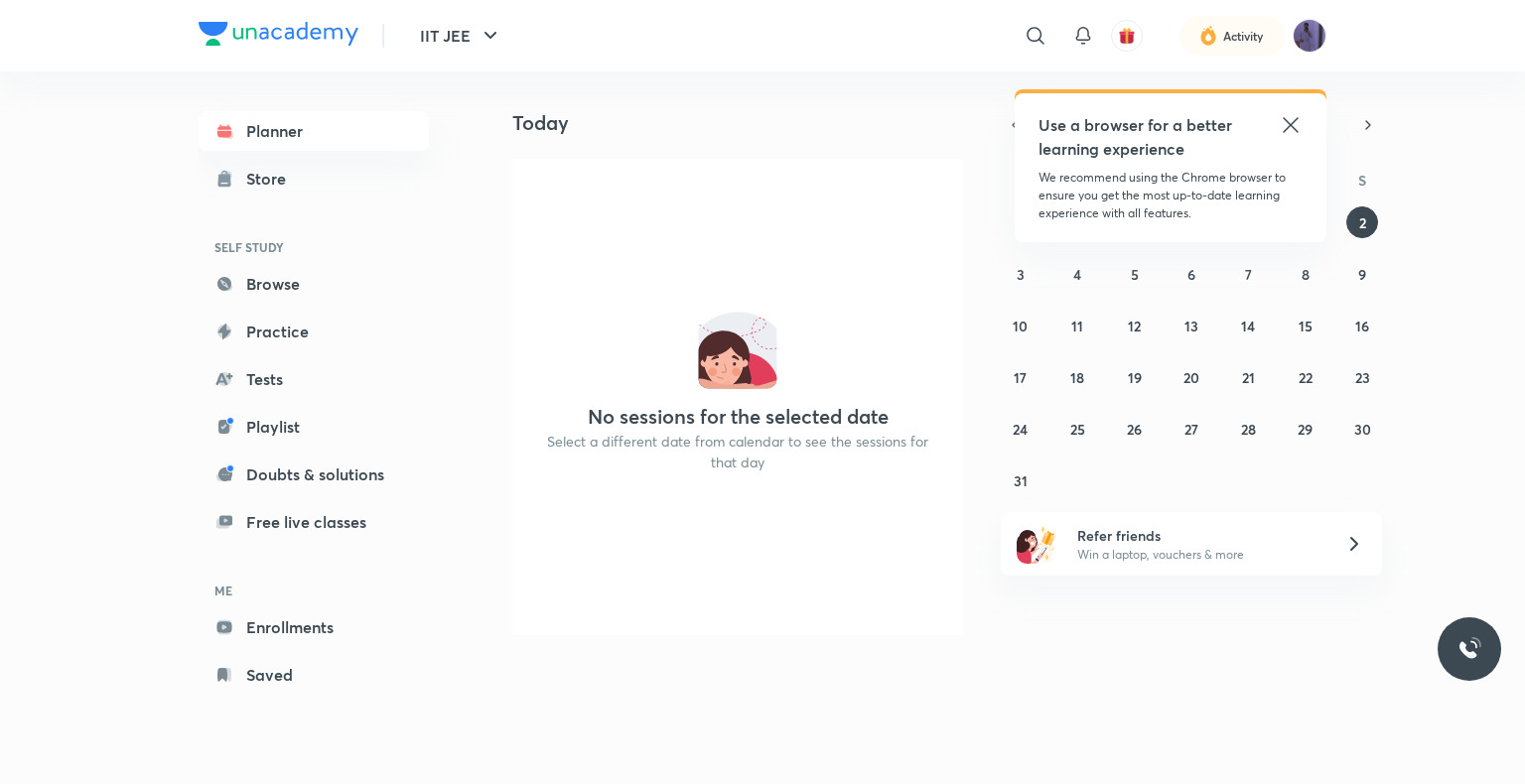 click 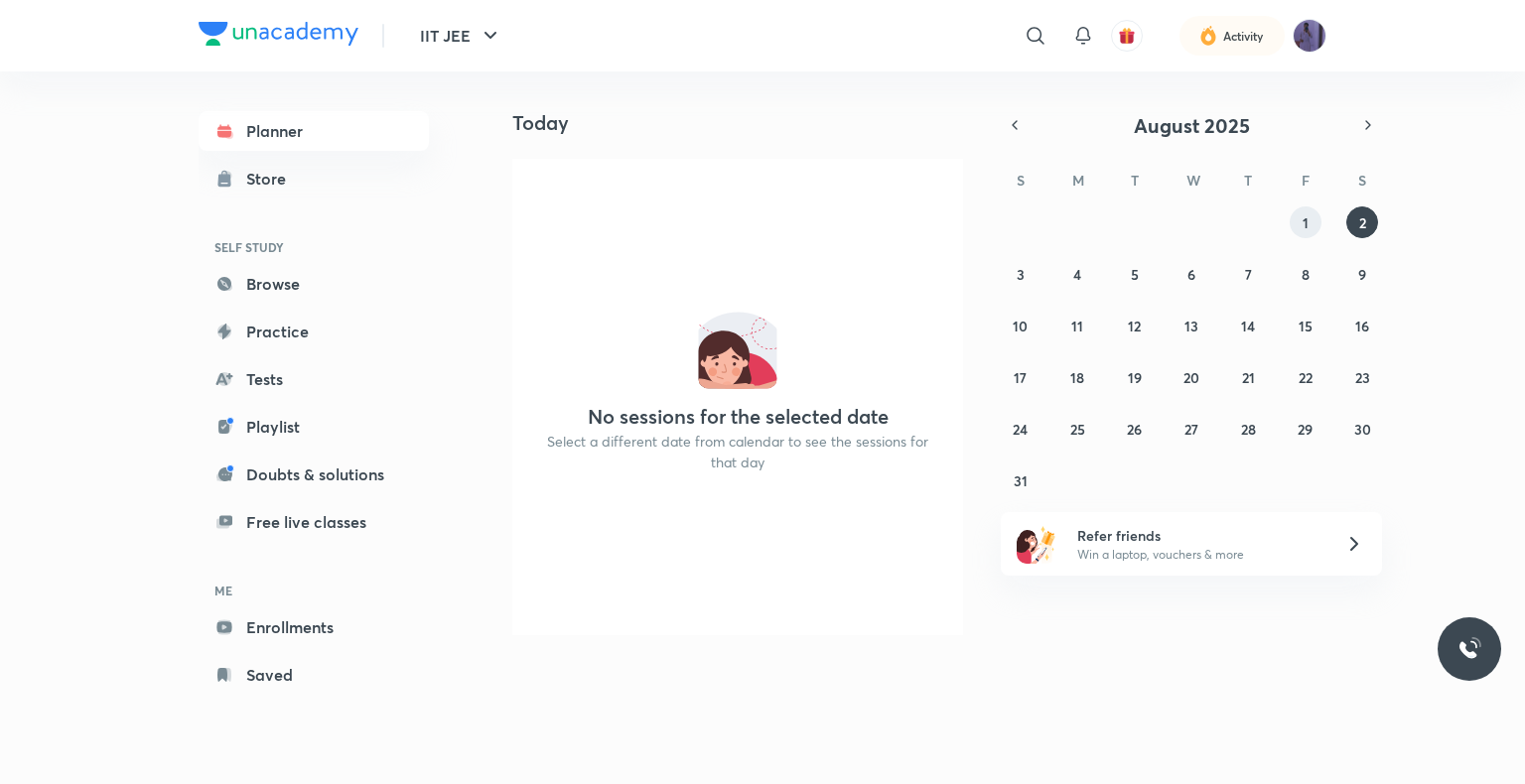 click on "1" at bounding box center (1306, 222) 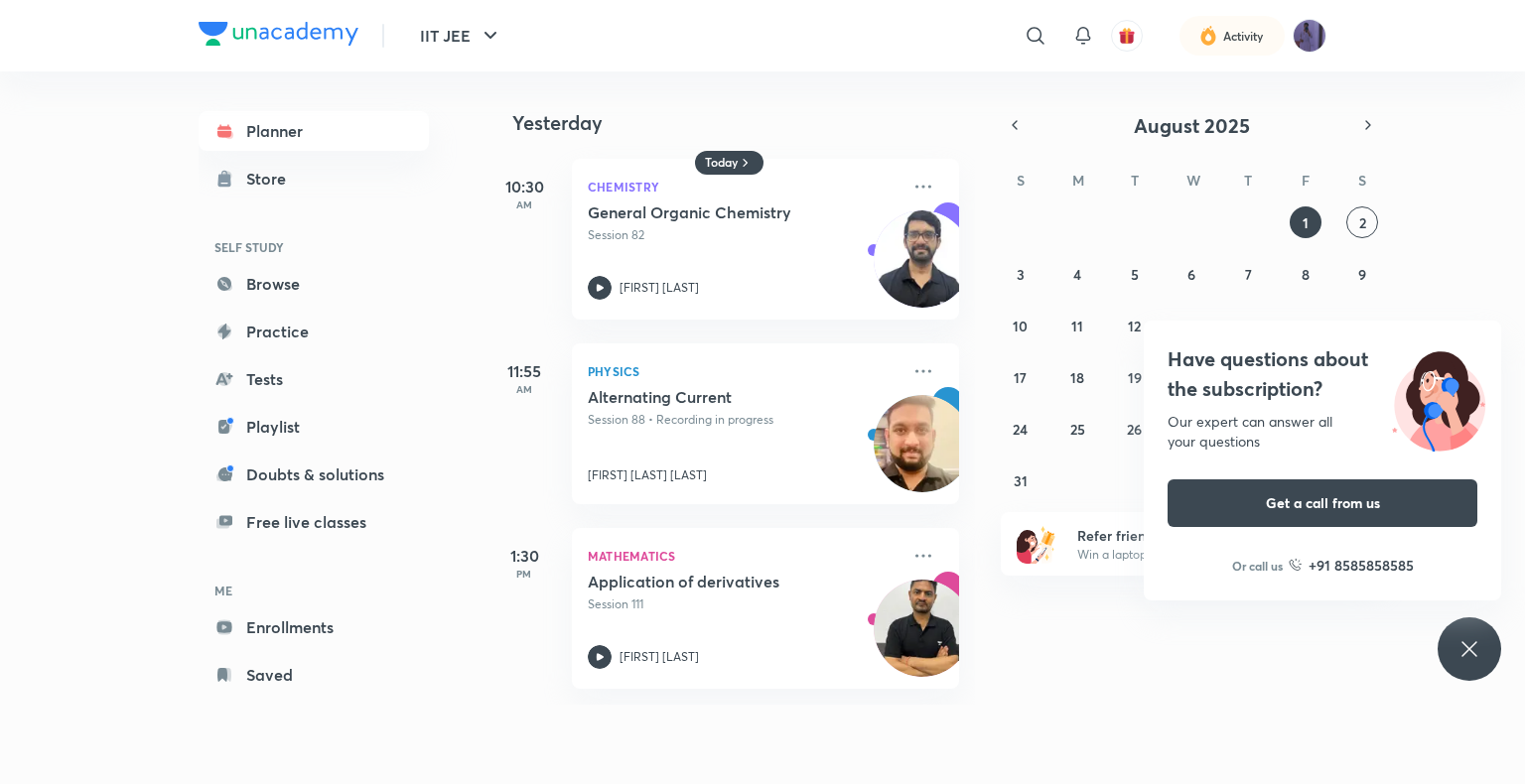 click 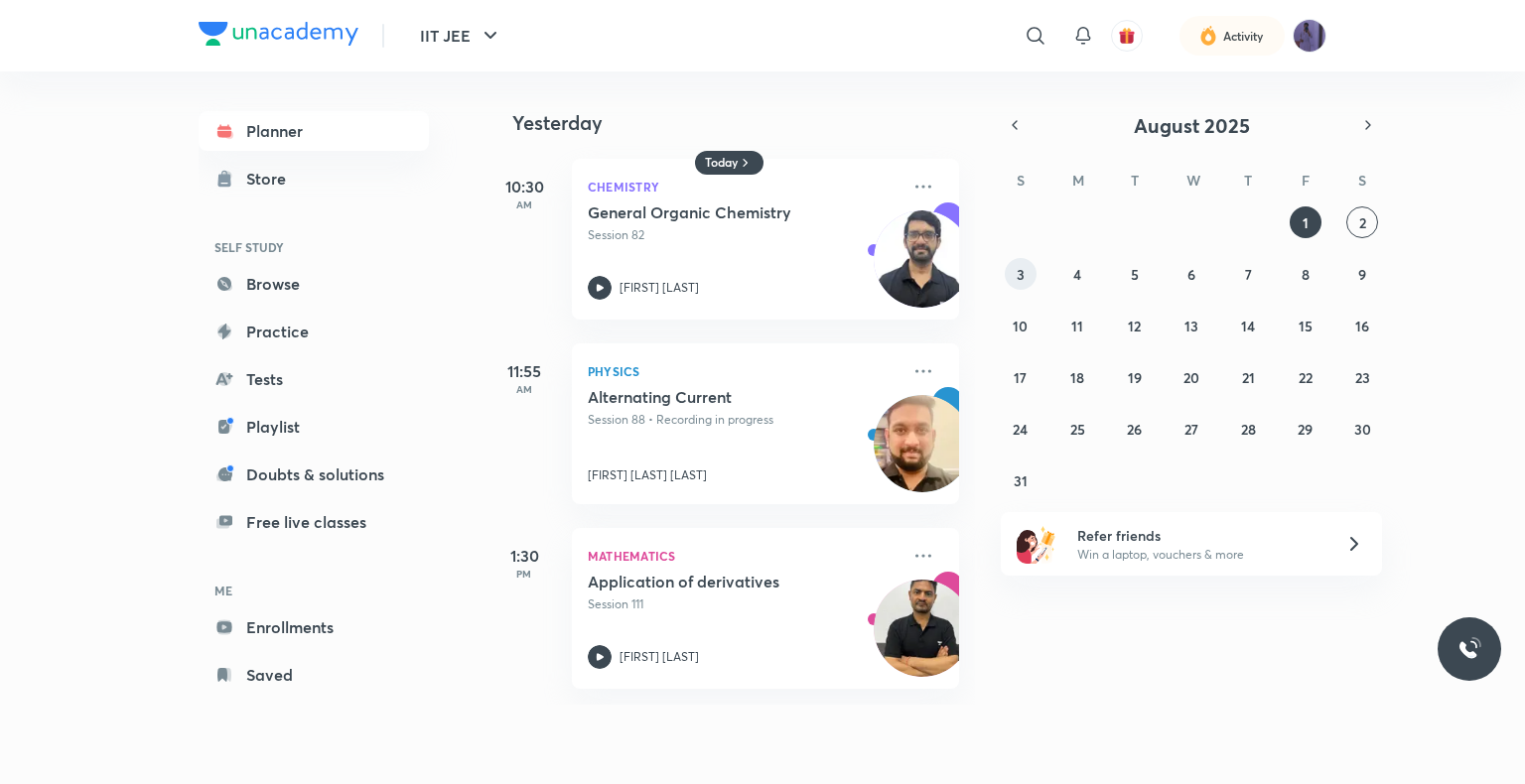 click on "3" at bounding box center (1021, 274) 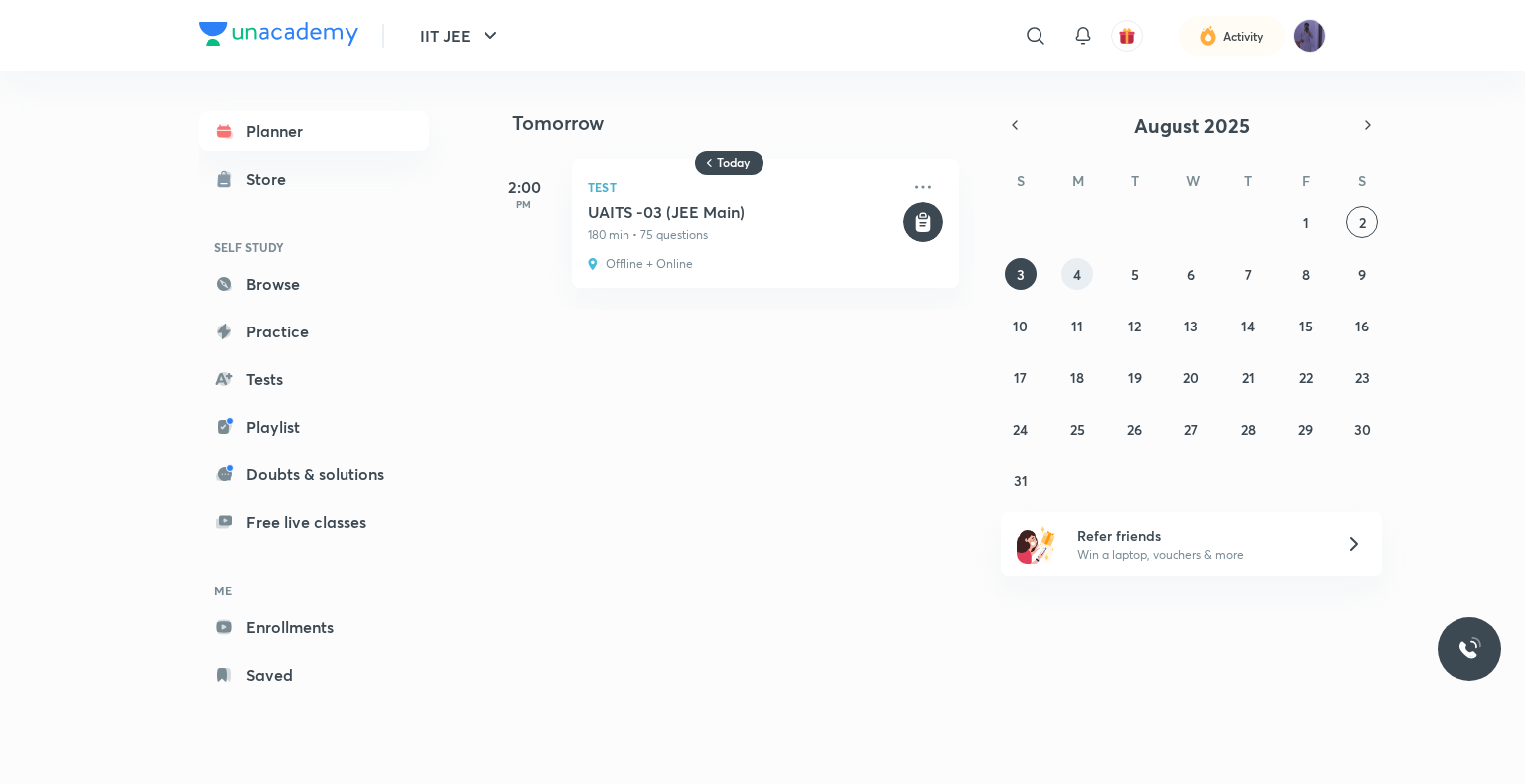 click on "4" at bounding box center [1077, 274] 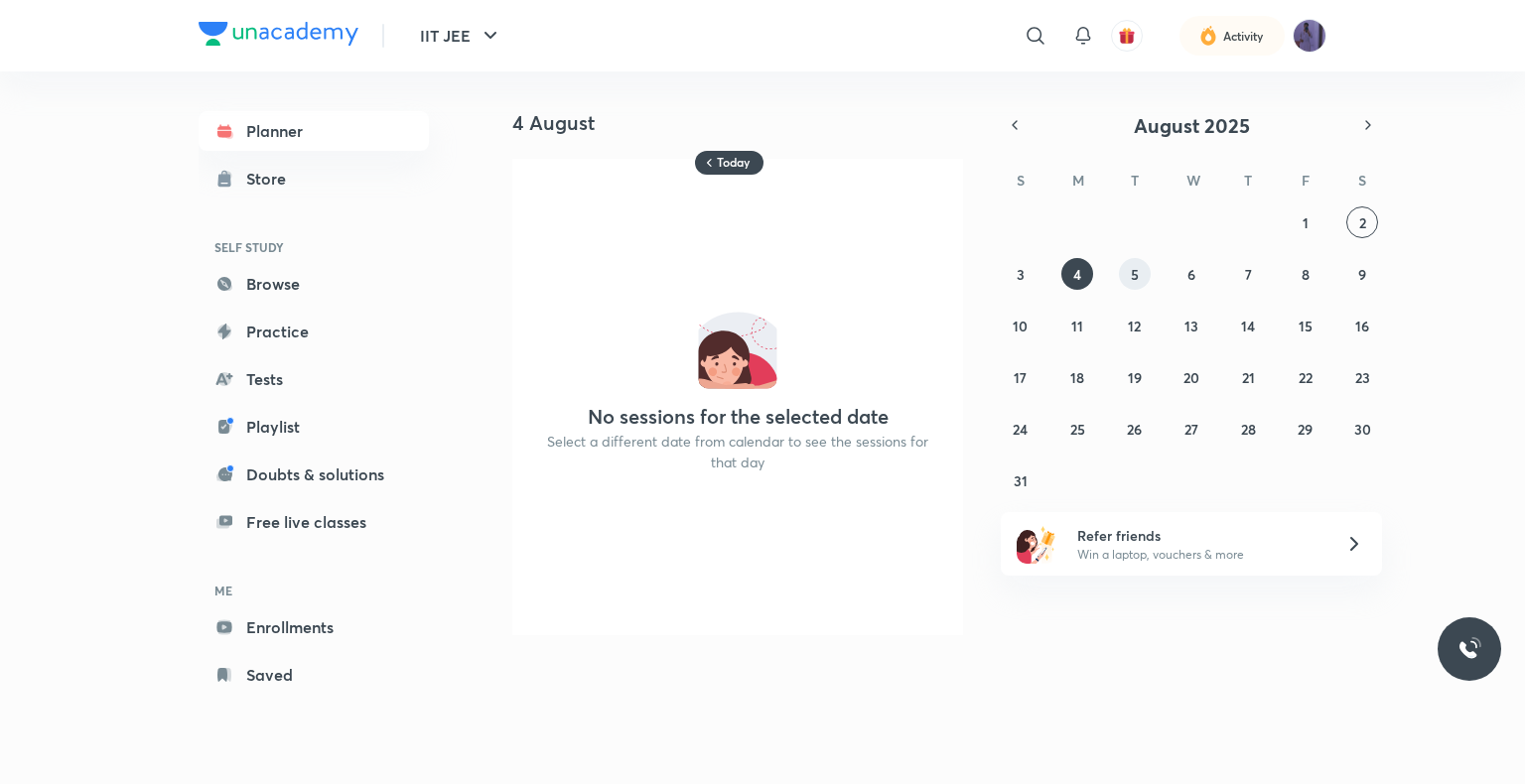 click on "5" at bounding box center (1135, 274) 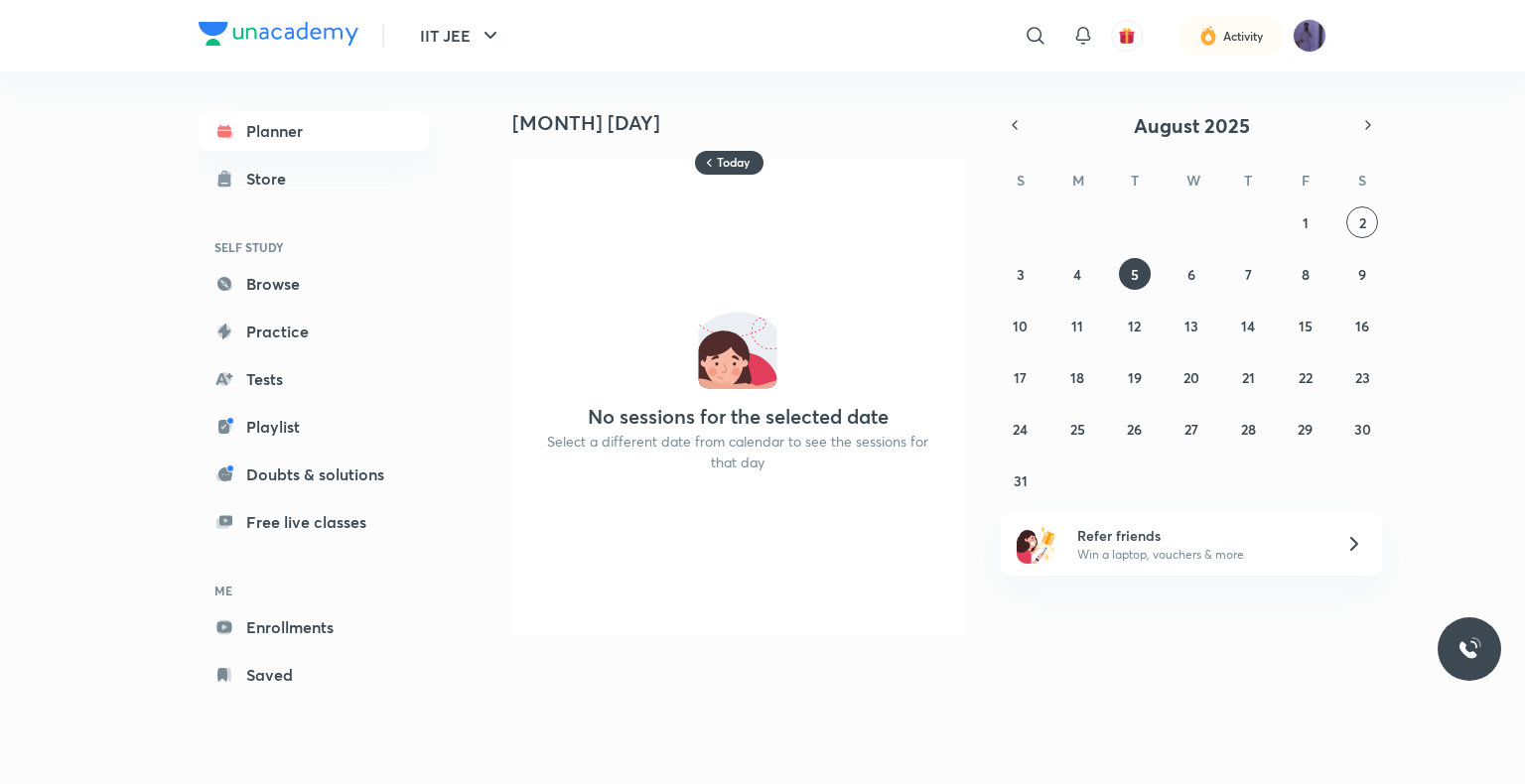 drag, startPoint x: 1134, startPoint y: 268, endPoint x: 271, endPoint y: 217, distance: 864.50564 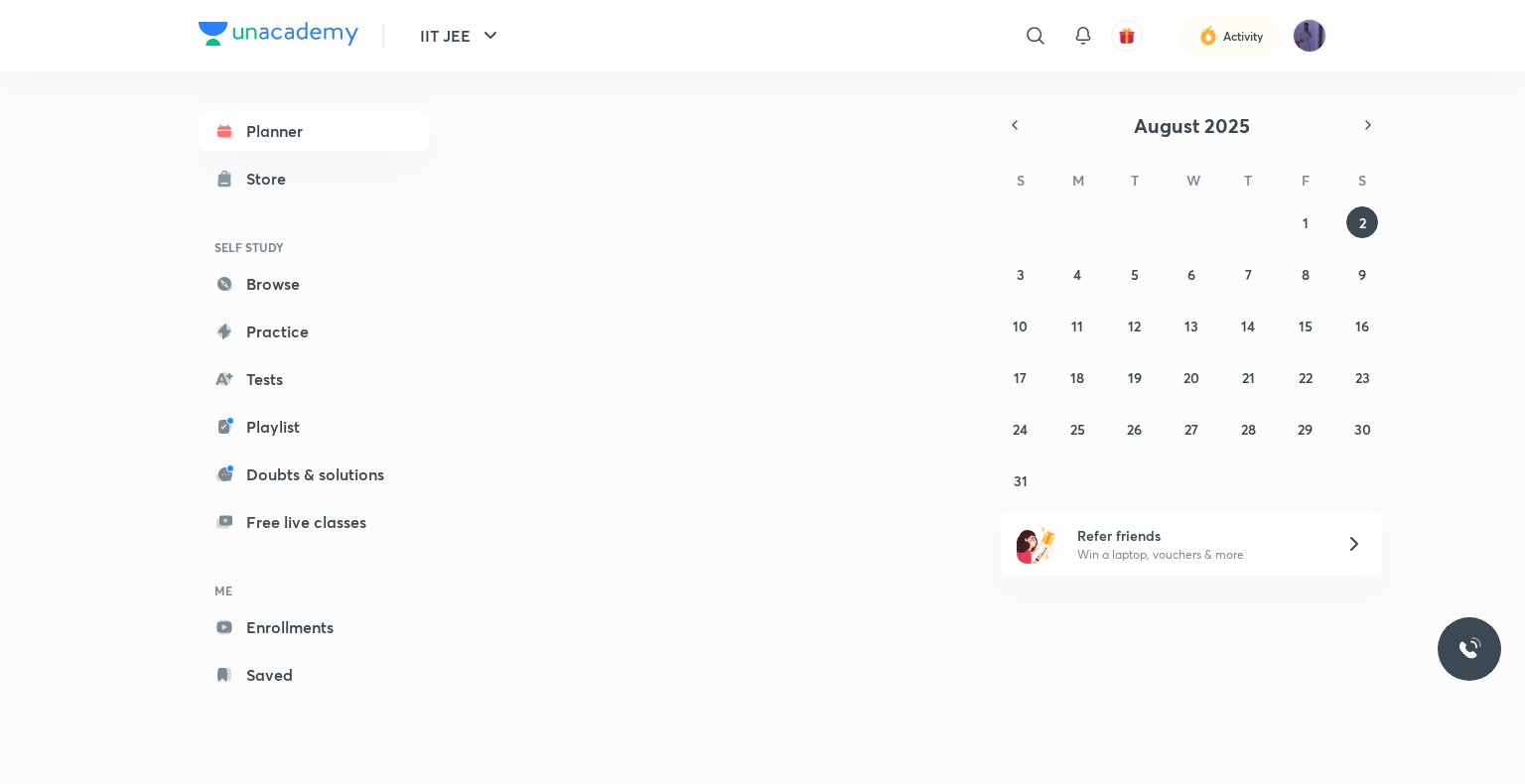 scroll, scrollTop: 0, scrollLeft: 0, axis: both 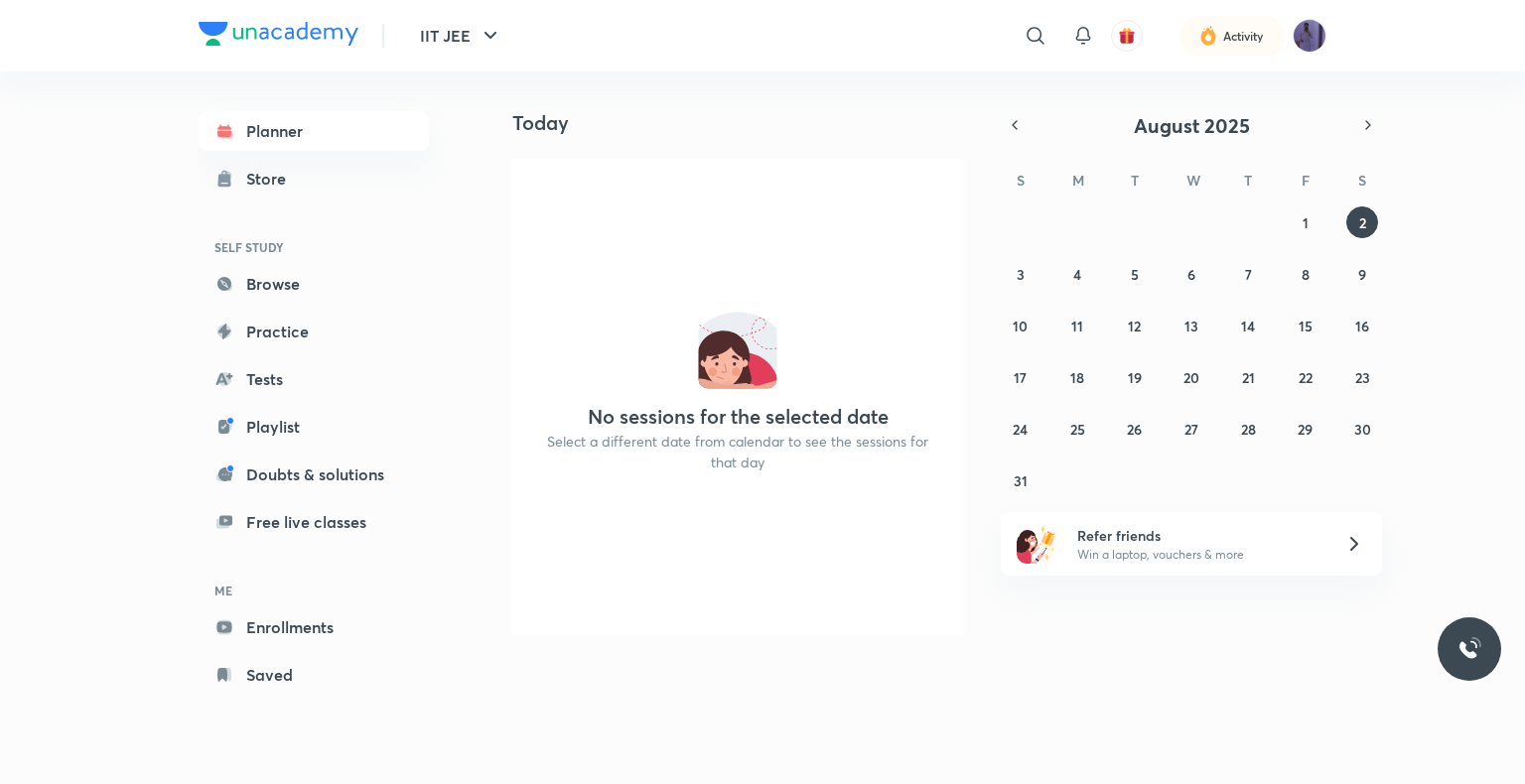 click on "No sessions for the selected date Select a different date from calendar to see the sessions for that day" at bounding box center (738, 397) 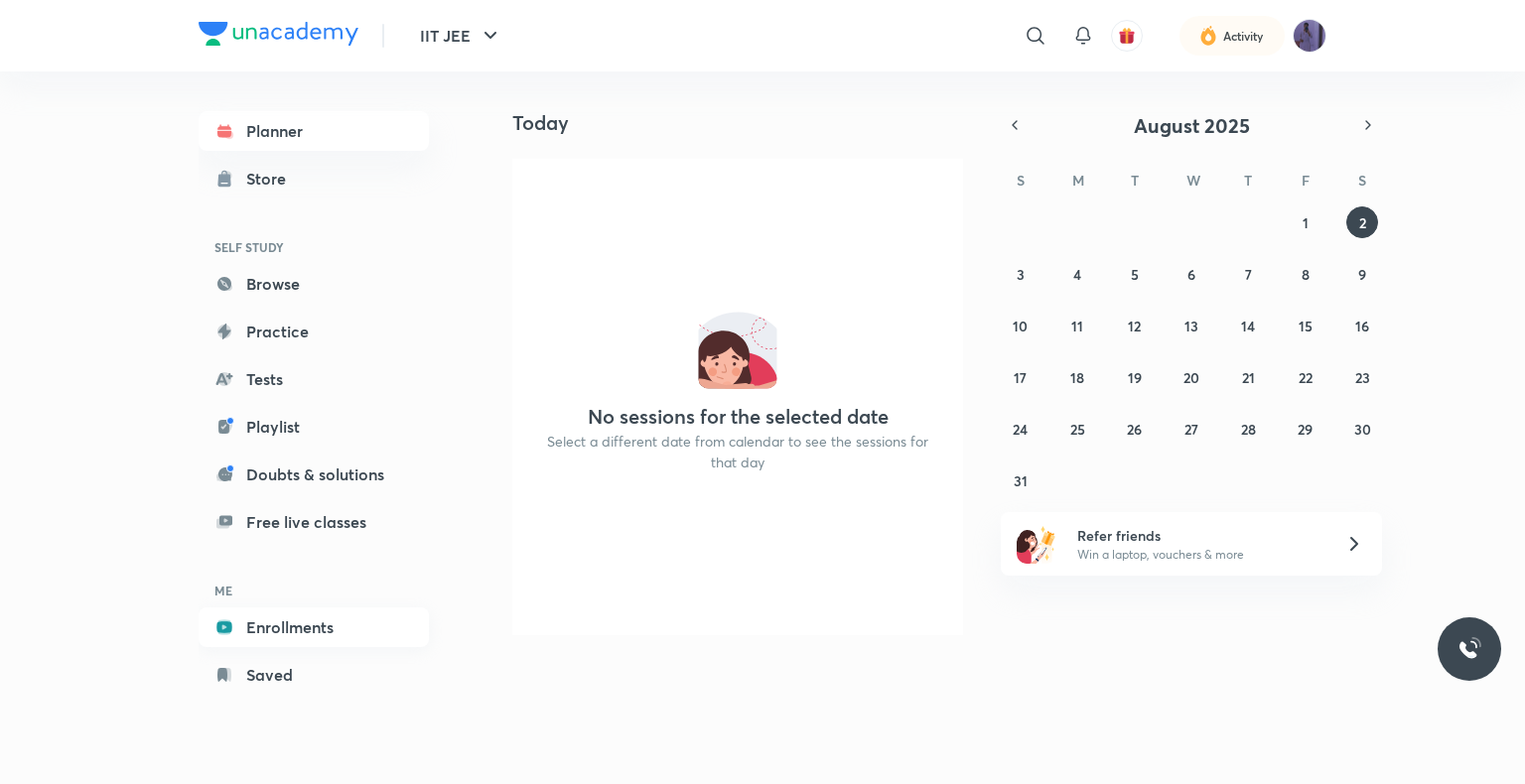click on "Enrollments" at bounding box center (314, 627) 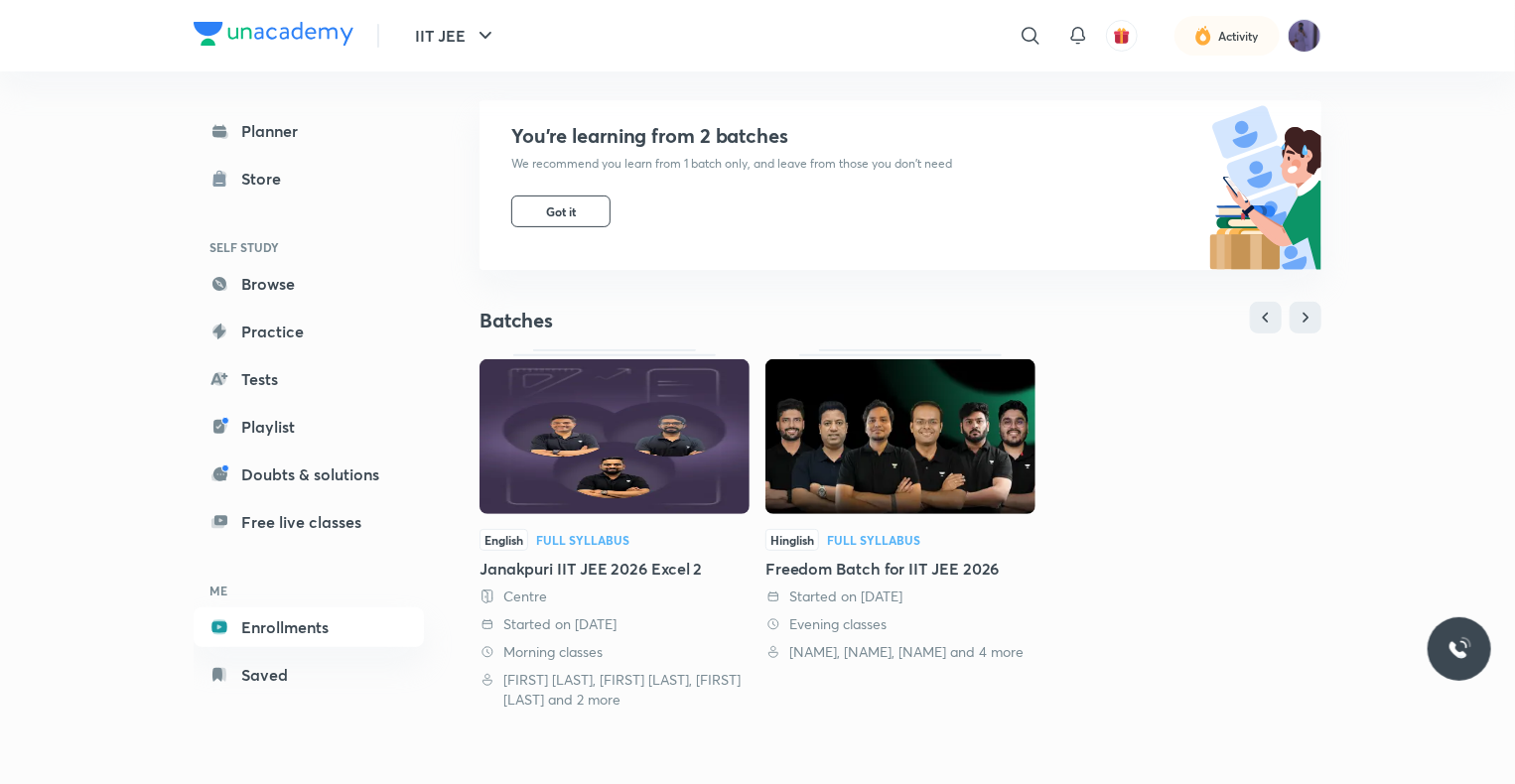 scroll, scrollTop: 193, scrollLeft: 0, axis: vertical 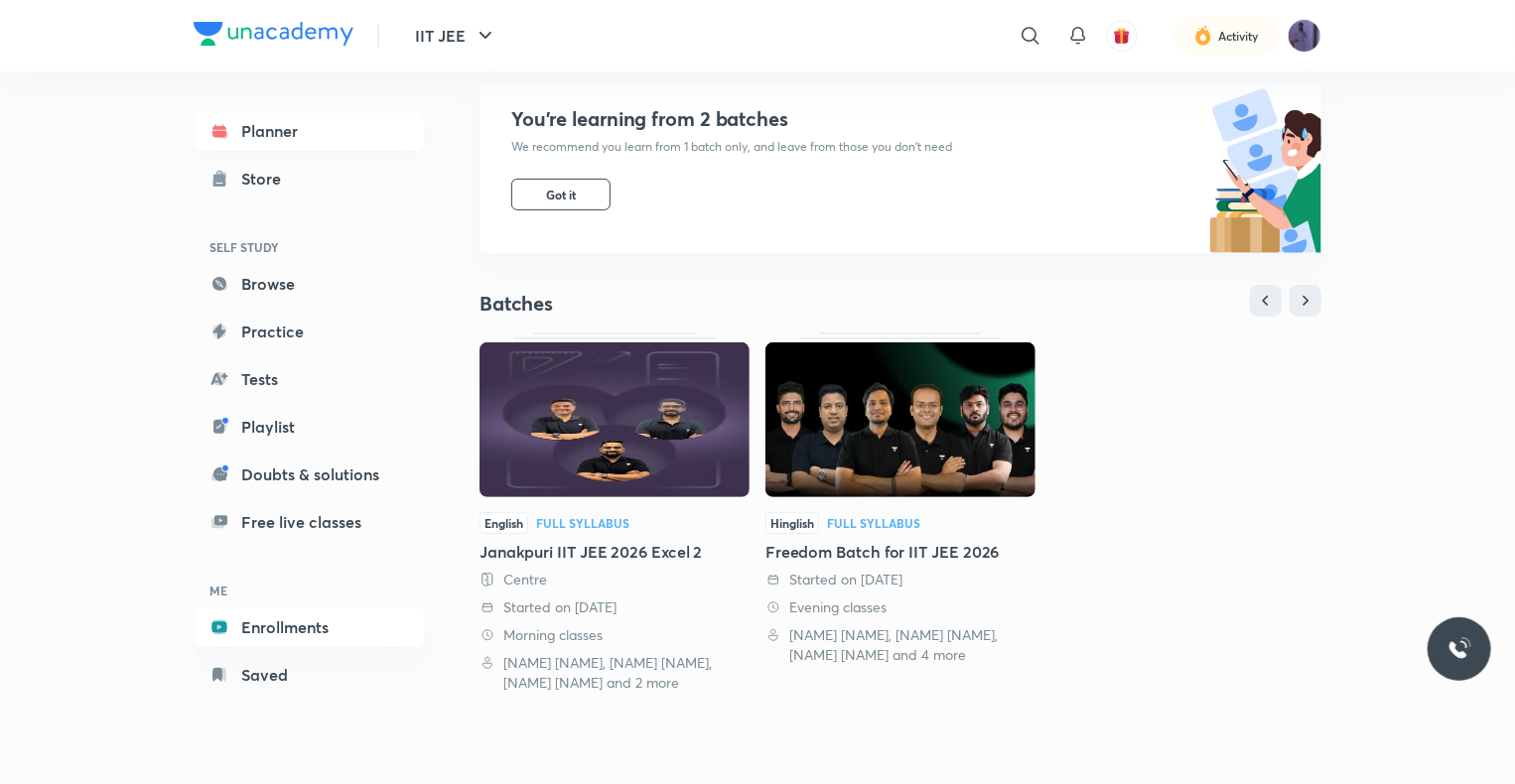 click on "Planner" at bounding box center [309, 131] 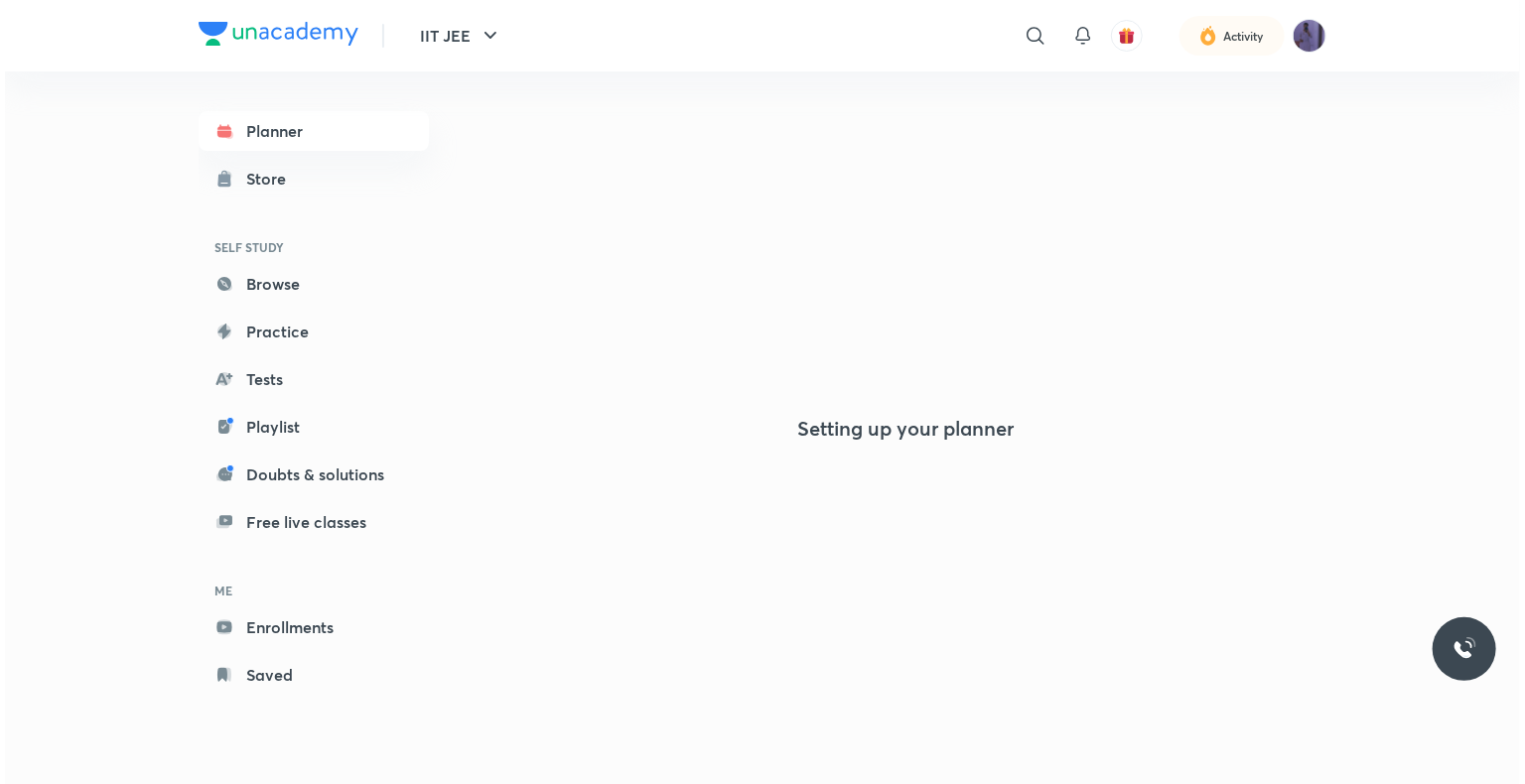 scroll, scrollTop: 0, scrollLeft: 0, axis: both 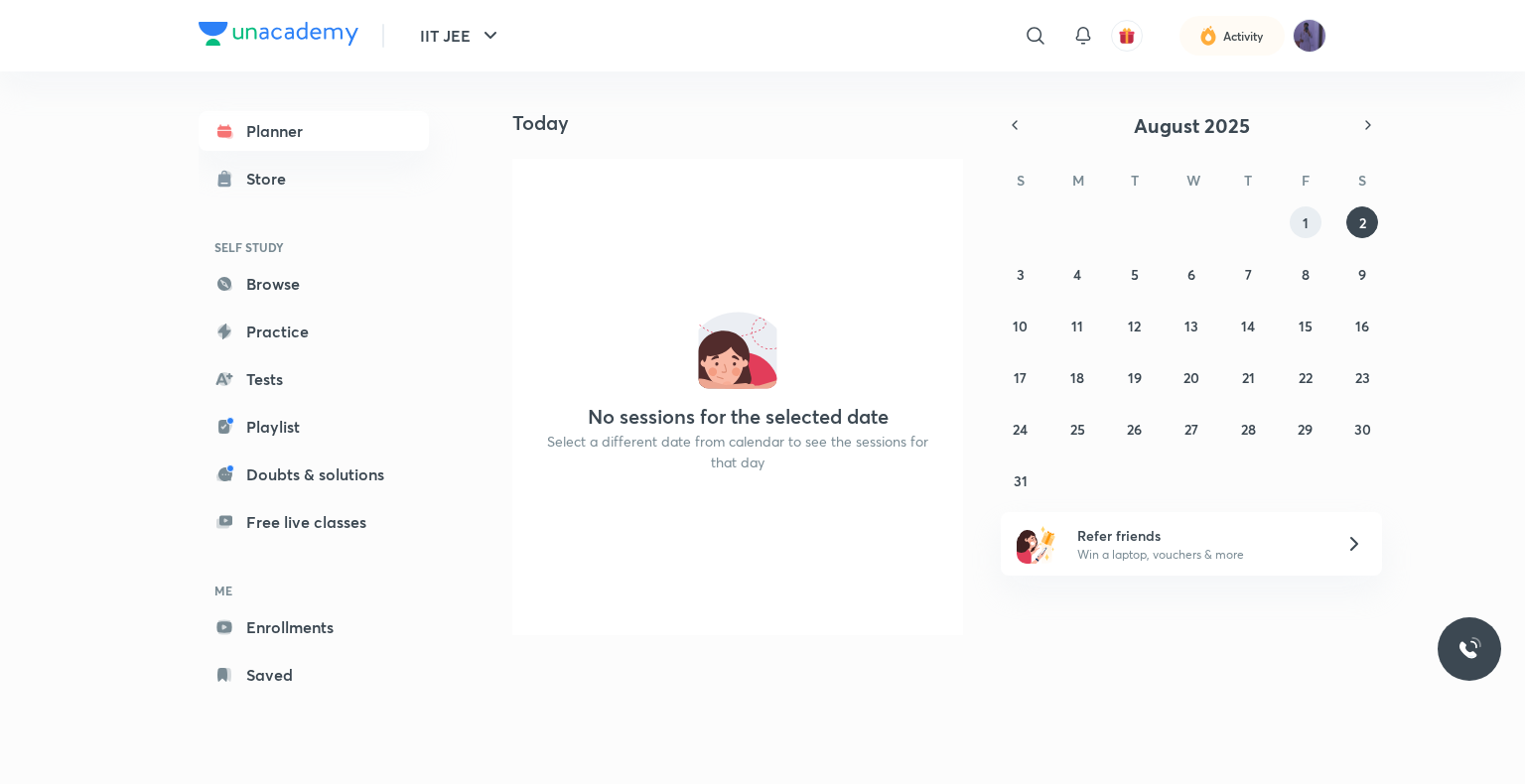click on "1" at bounding box center (1306, 222) 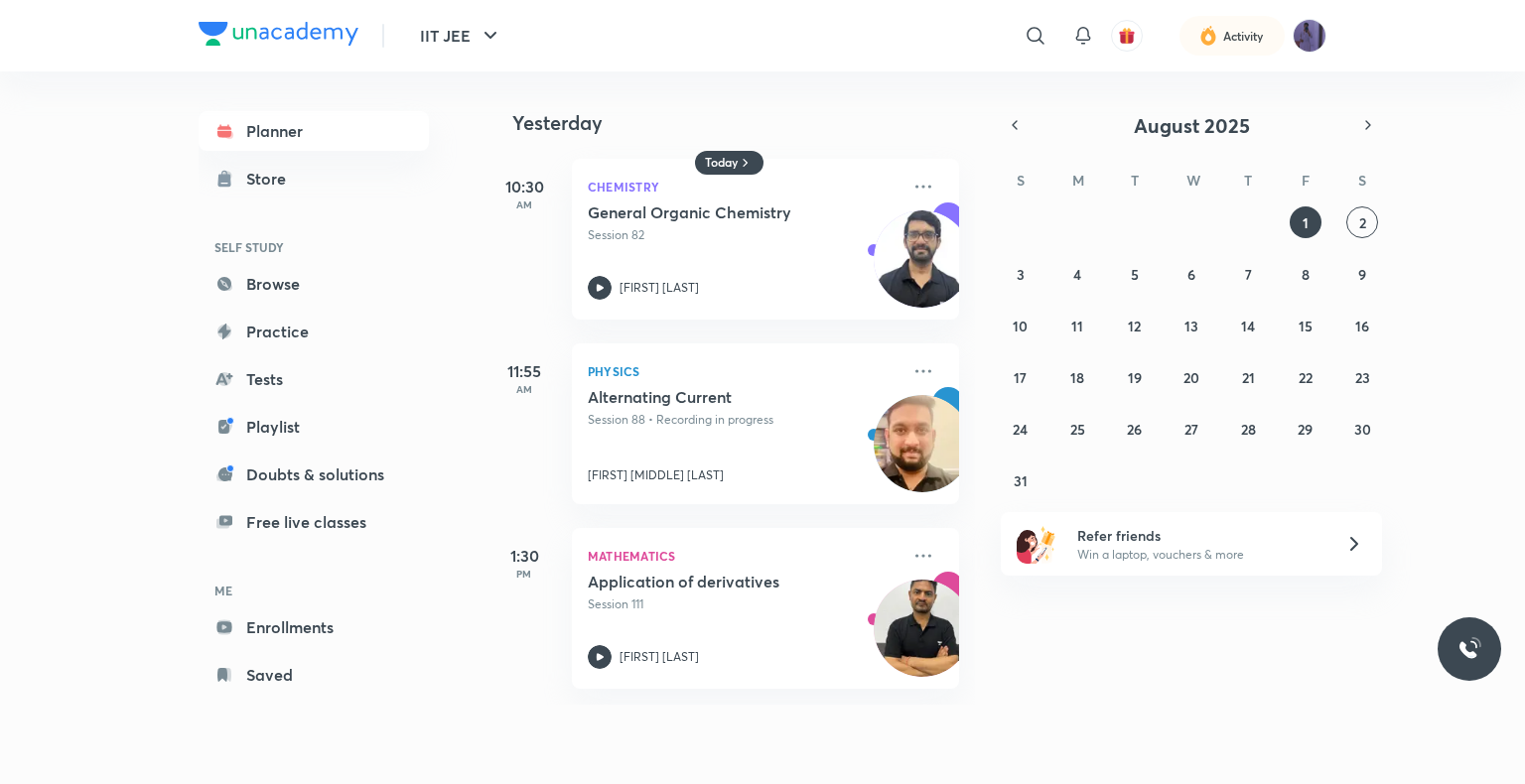 type 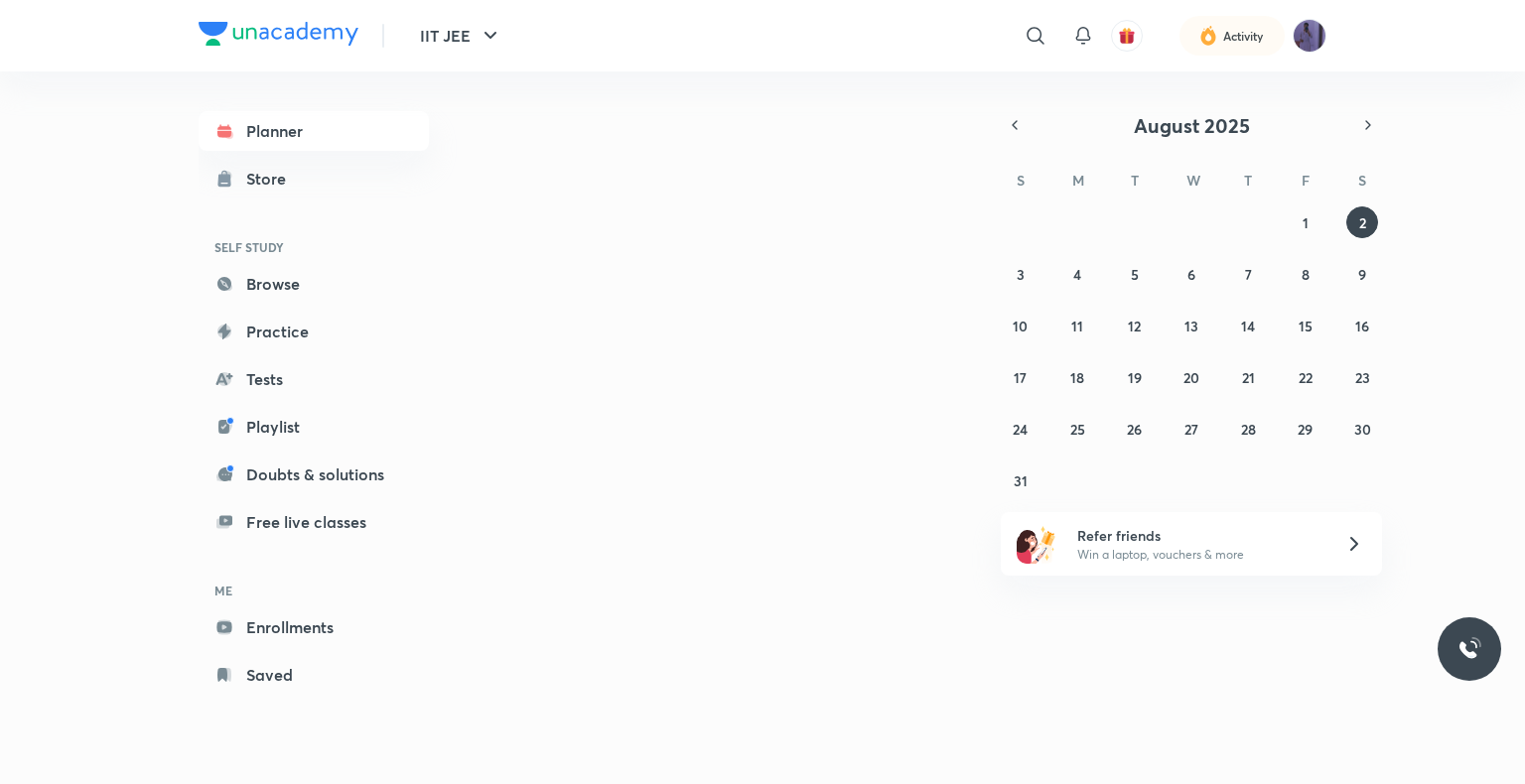 scroll, scrollTop: 0, scrollLeft: 0, axis: both 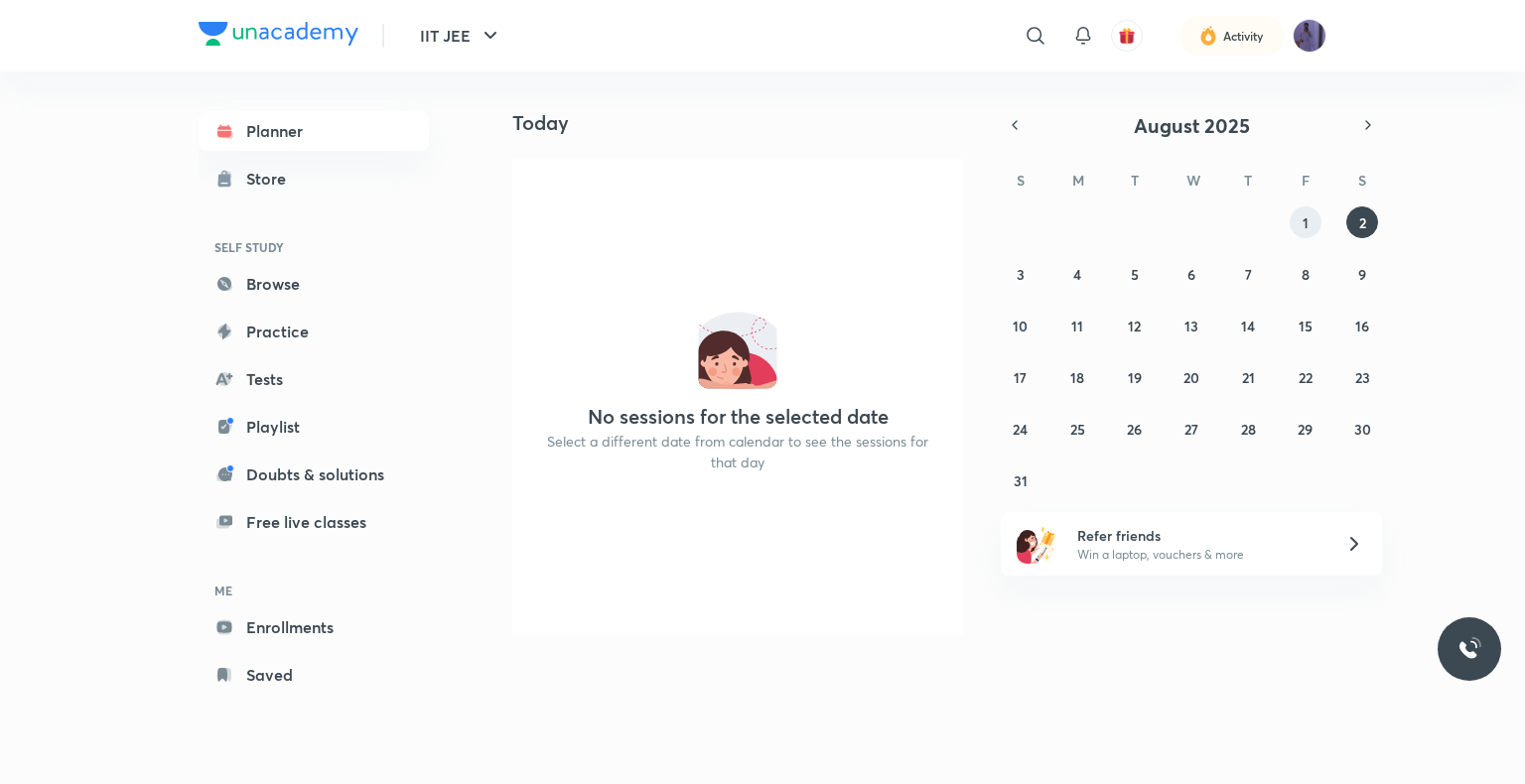 click on "1" at bounding box center [1306, 222] 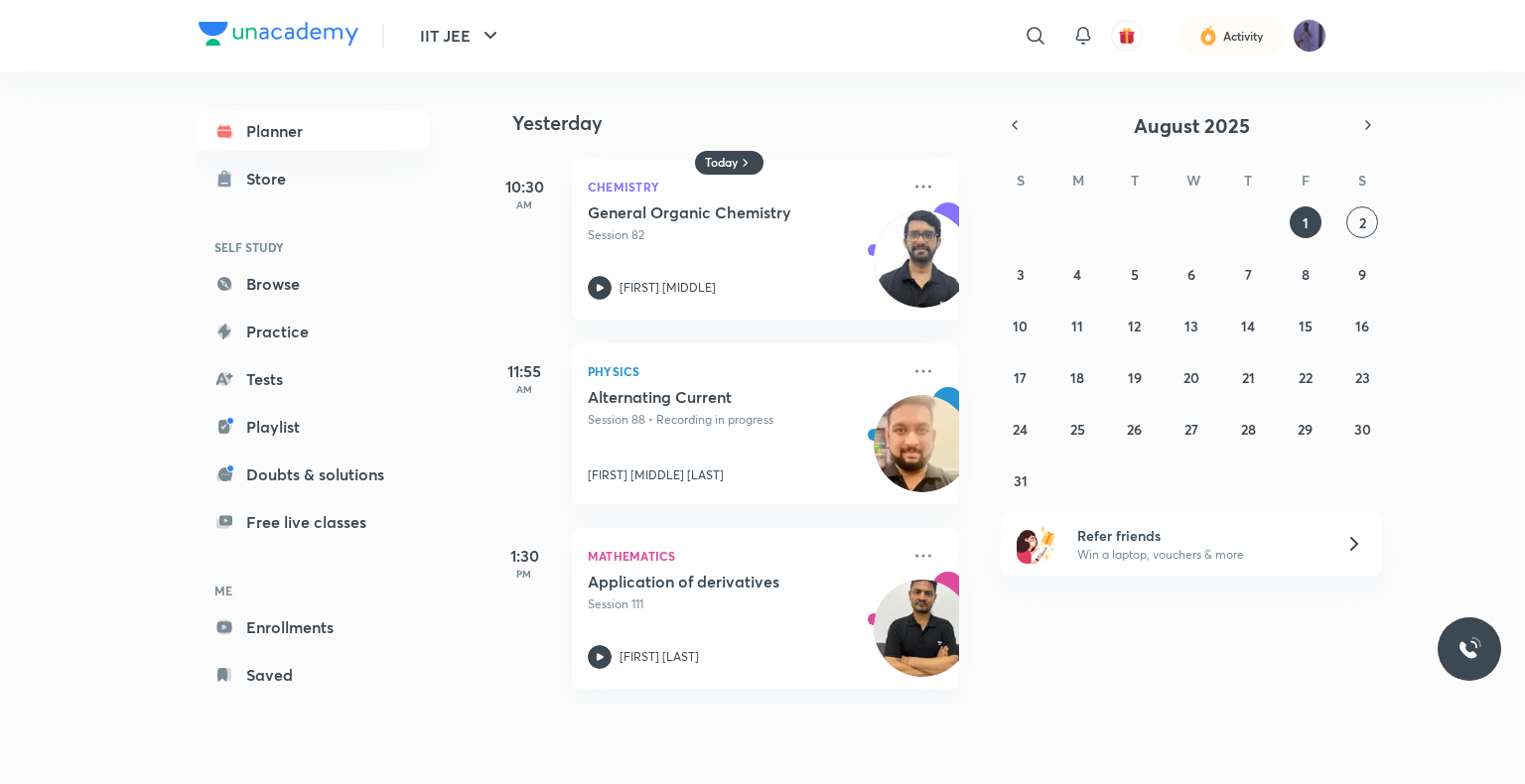 click on "Alternating Current Session 88 • Recording in progress [FIRST] [MIDDLE] [LAST]" at bounding box center [744, 436] 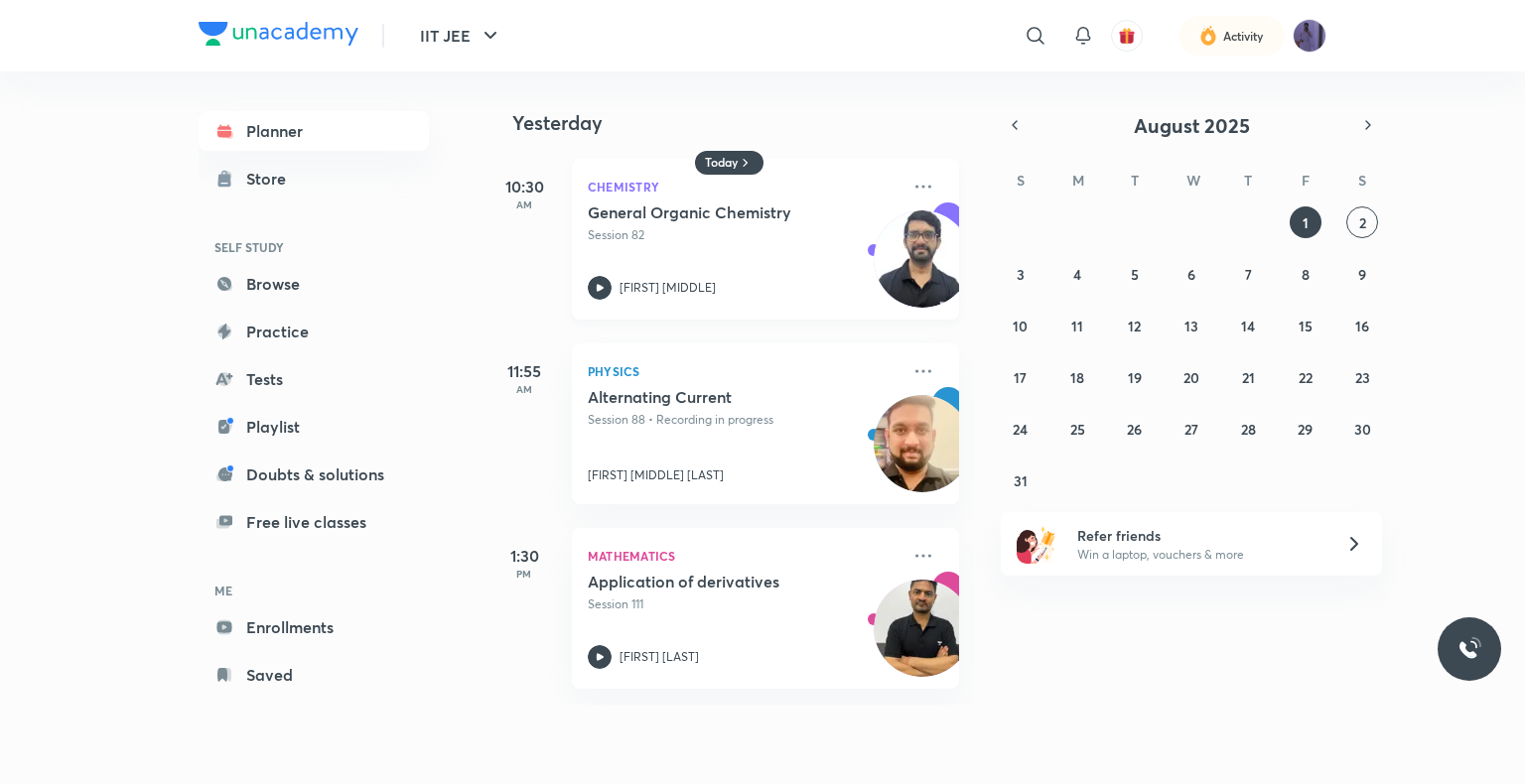 click on "General Organic Chemistry" at bounding box center (711, 212) 